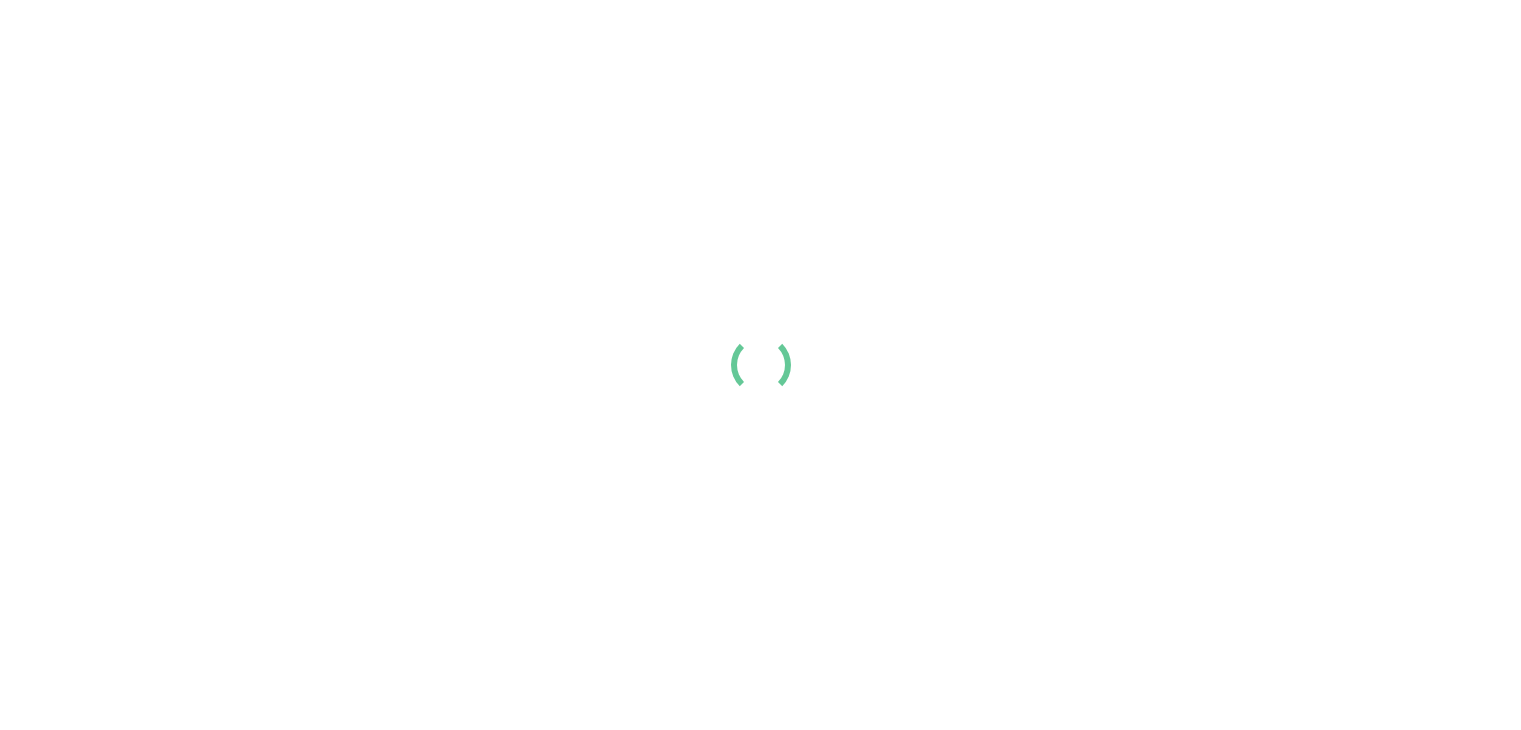 scroll, scrollTop: 0, scrollLeft: 0, axis: both 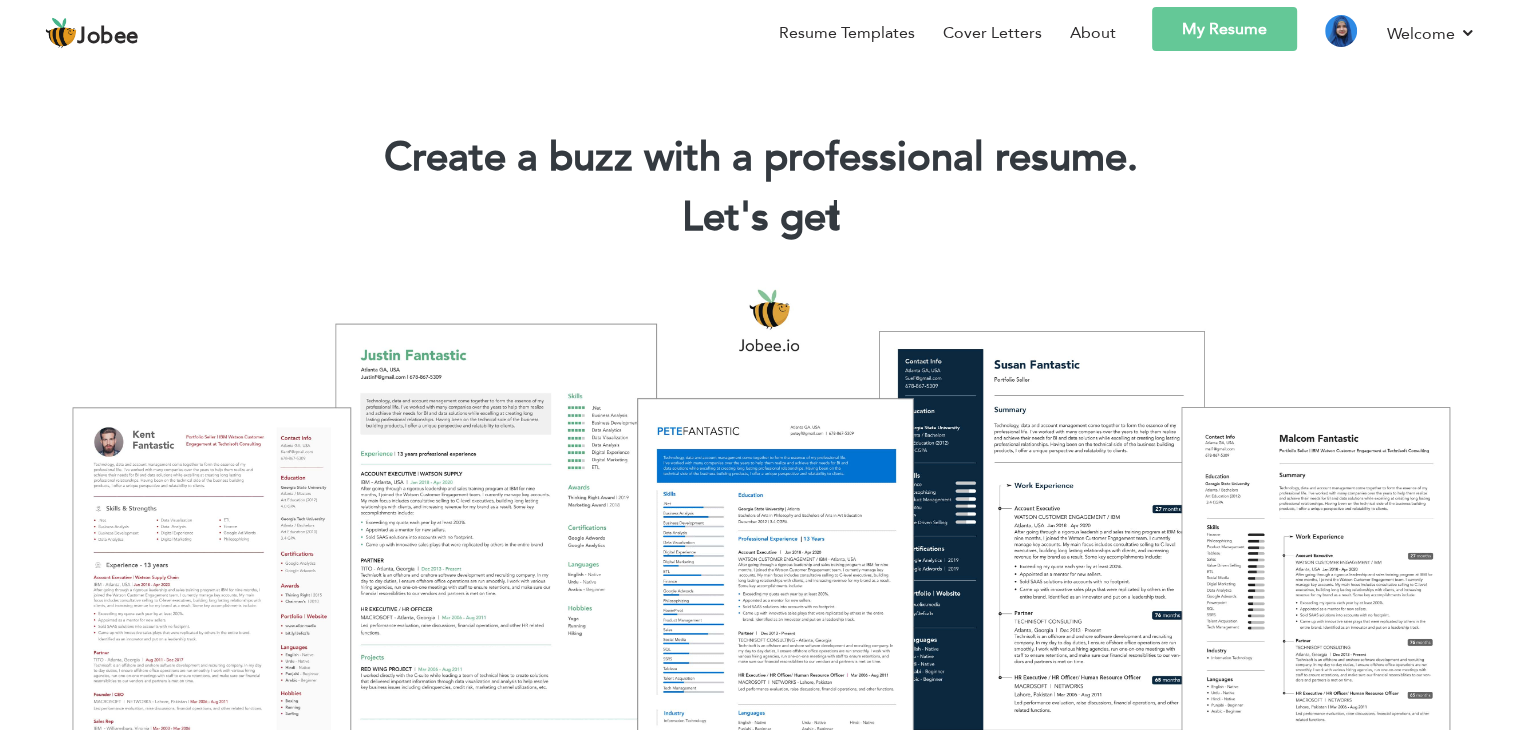 click on "My Resume" at bounding box center [1224, 29] 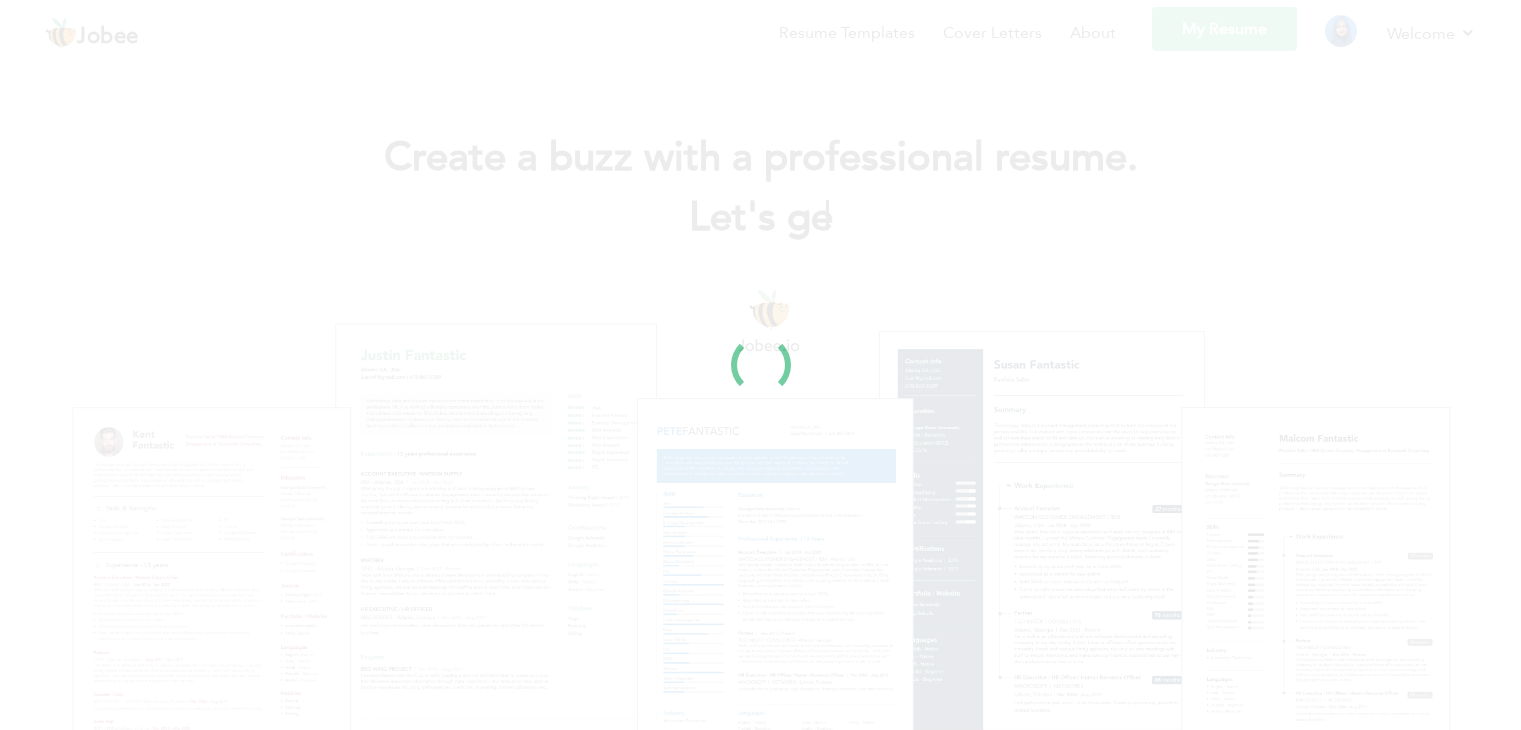 scroll, scrollTop: 0, scrollLeft: 0, axis: both 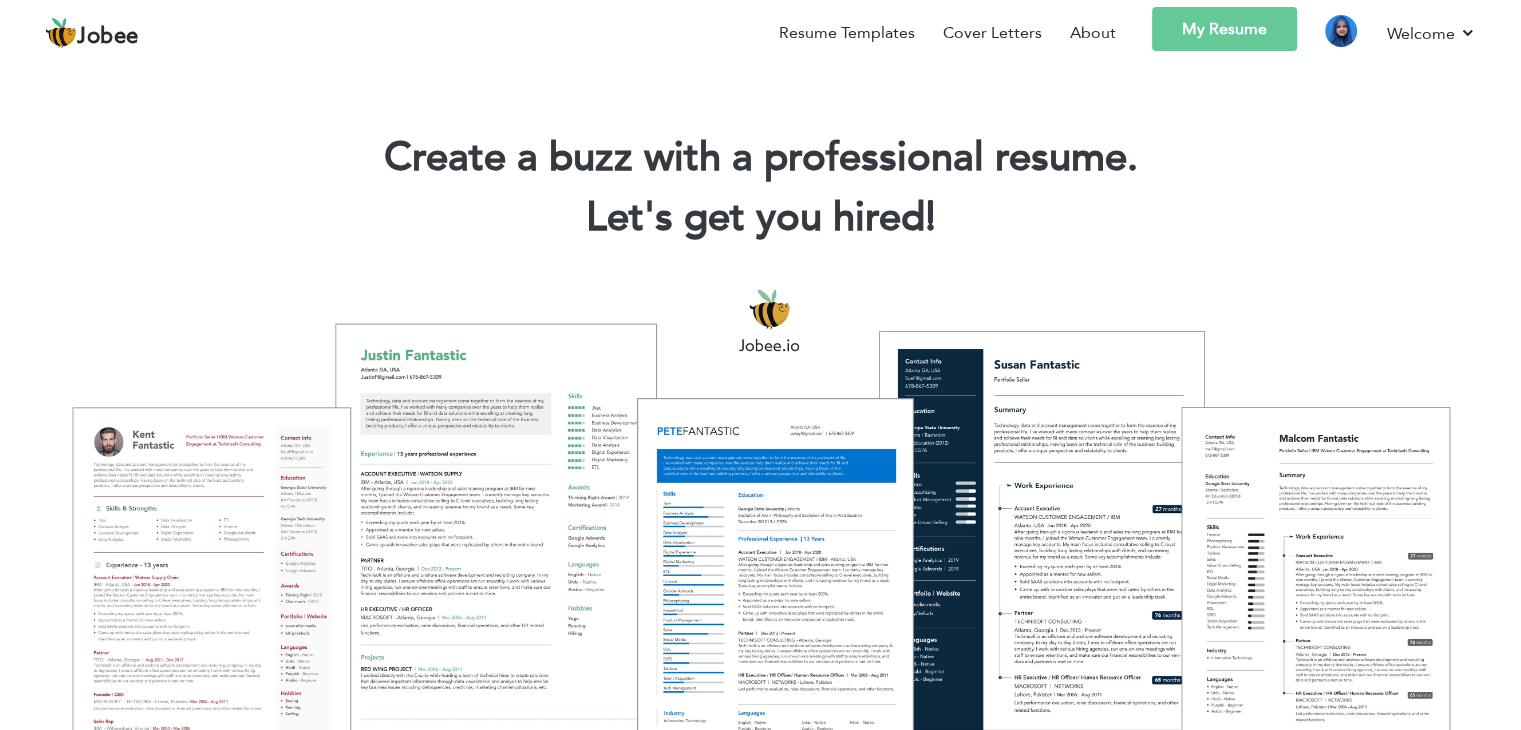 click on "My Resume" at bounding box center (1224, 29) 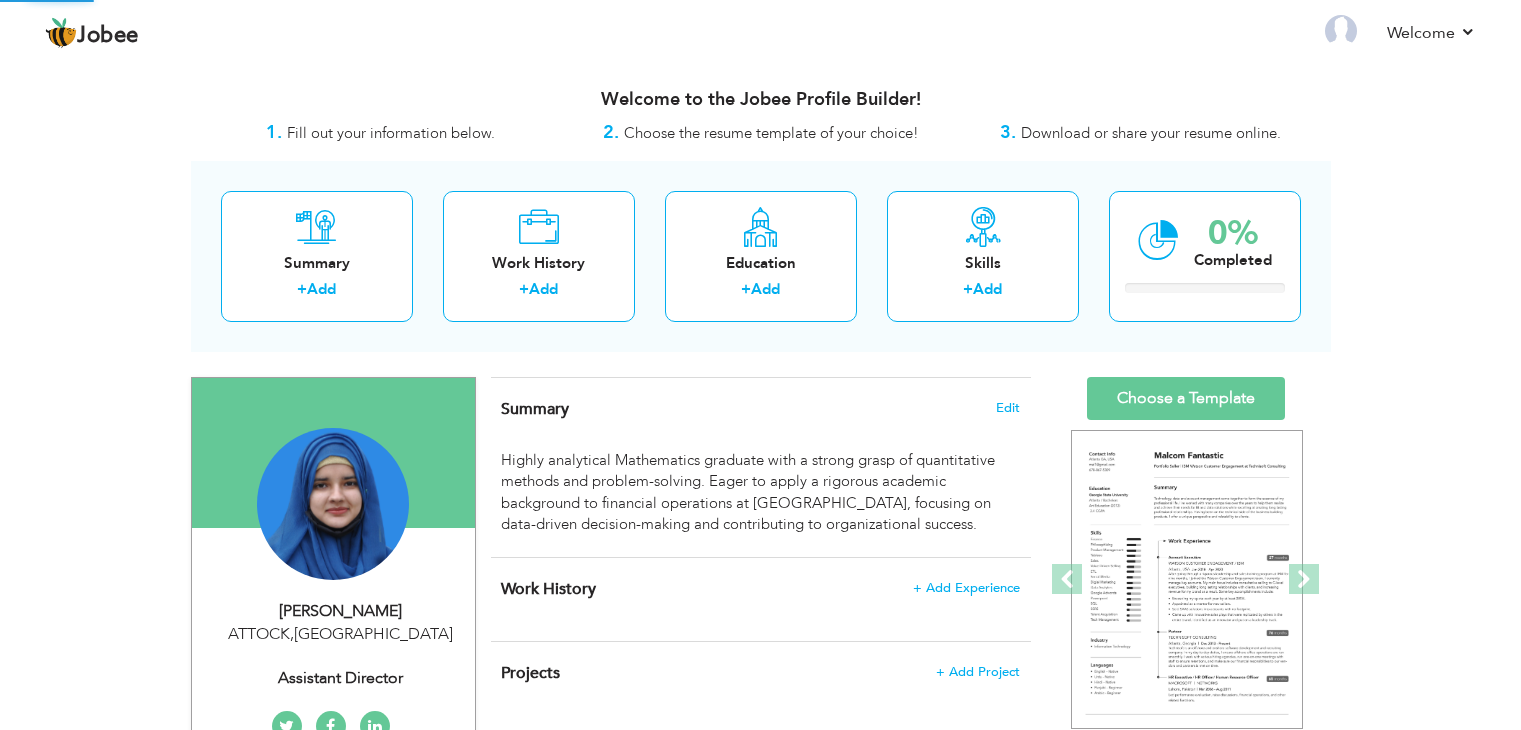 scroll, scrollTop: 0, scrollLeft: 0, axis: both 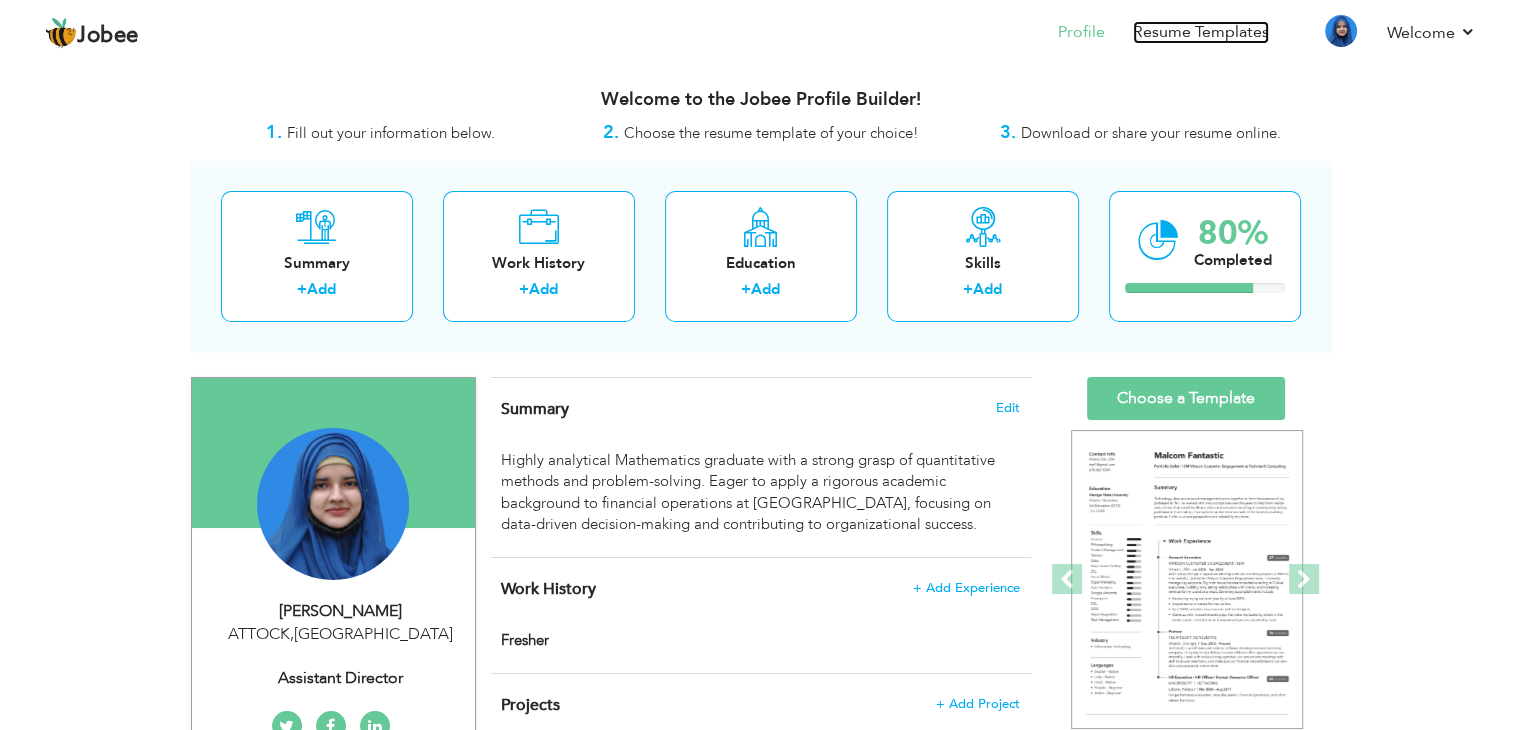 click on "Resume Templates" at bounding box center [1201, 32] 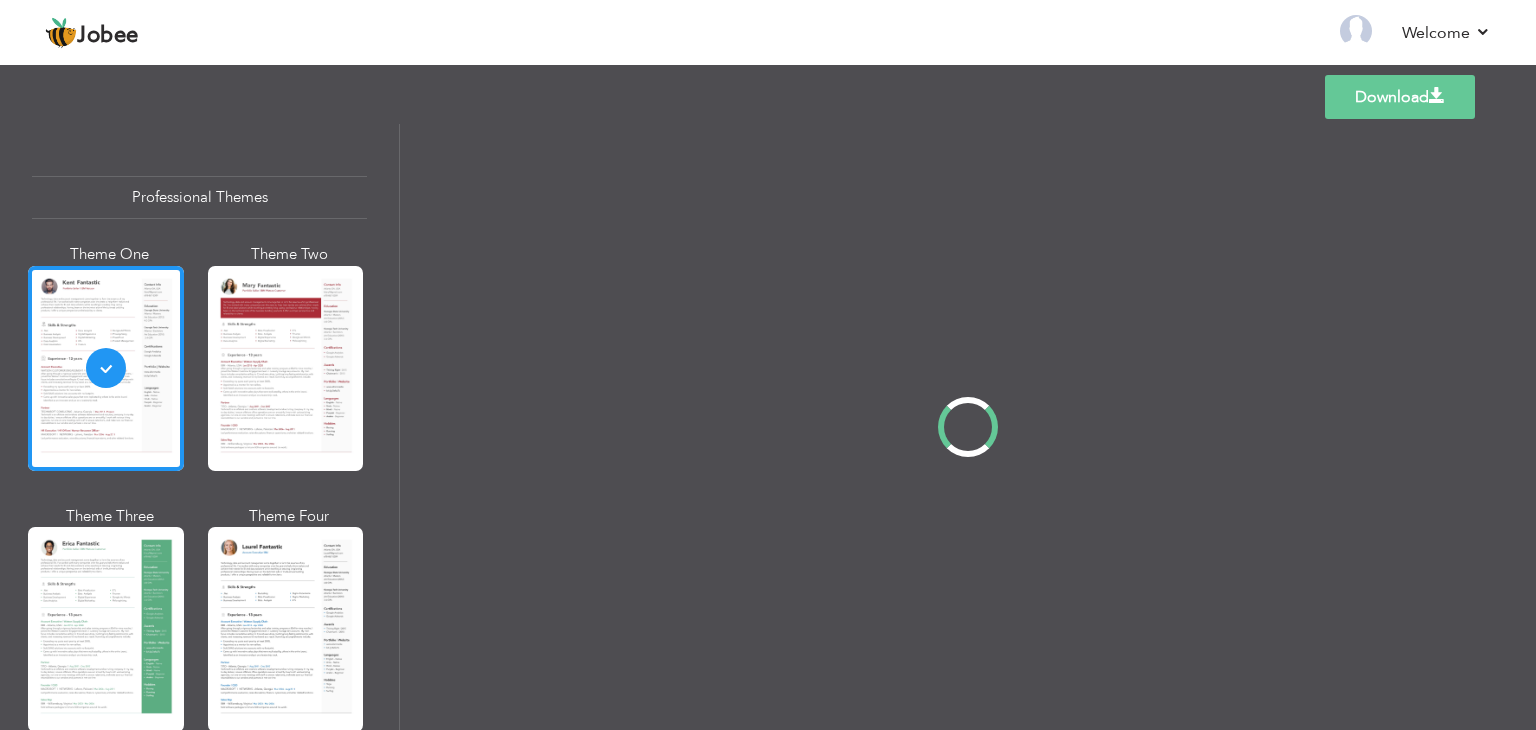 scroll, scrollTop: 0, scrollLeft: 0, axis: both 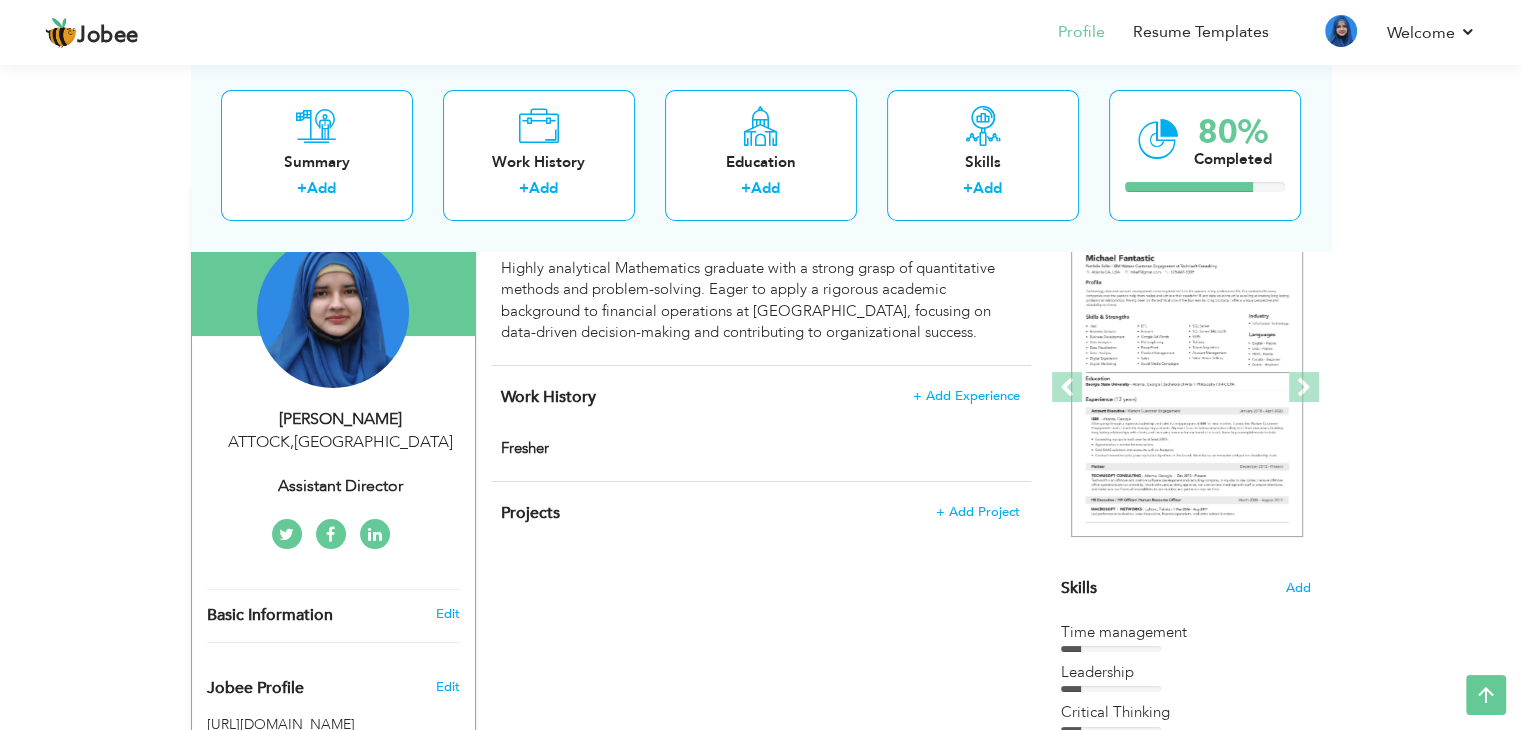 click on "Assistant Director" at bounding box center (341, 486) 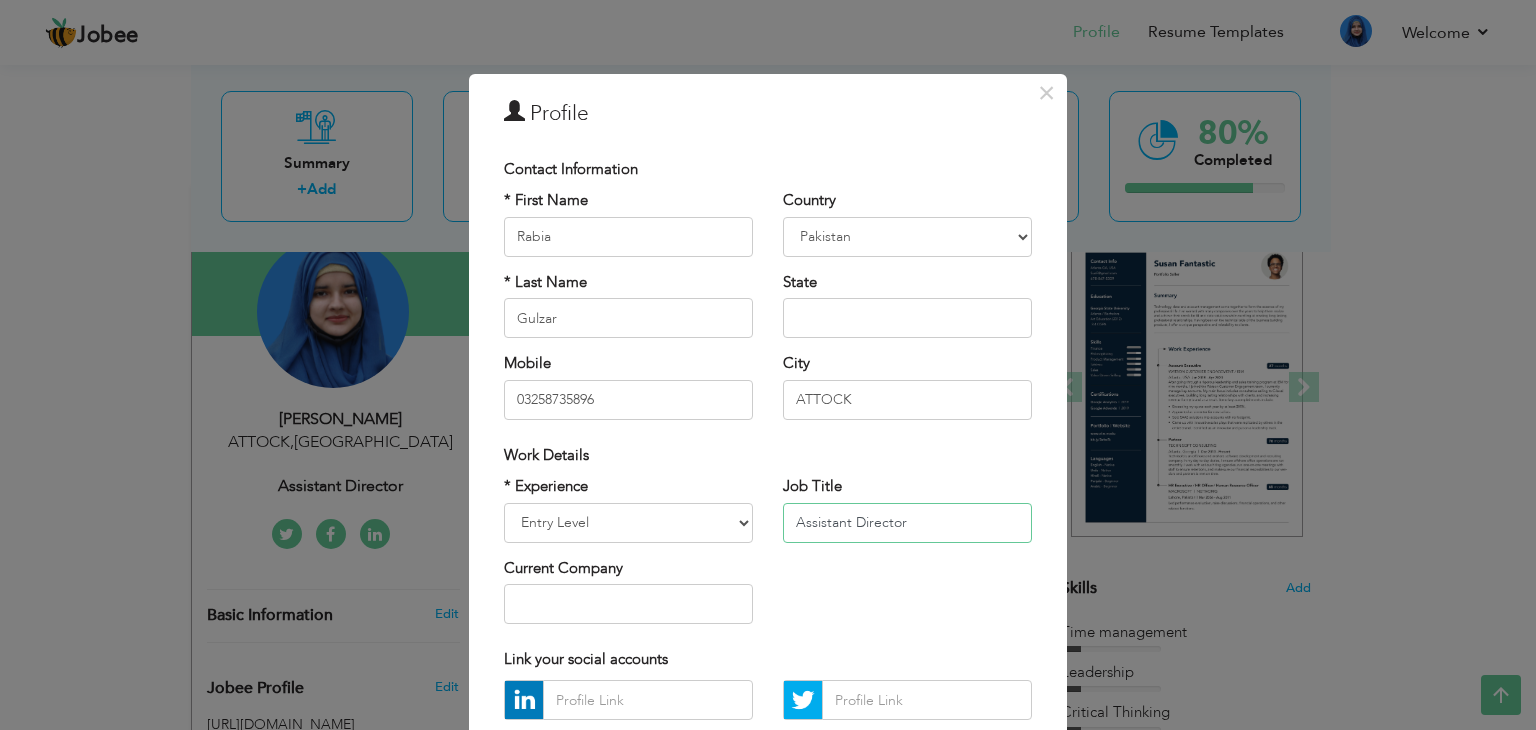 click on "Assistant Director" at bounding box center [907, 523] 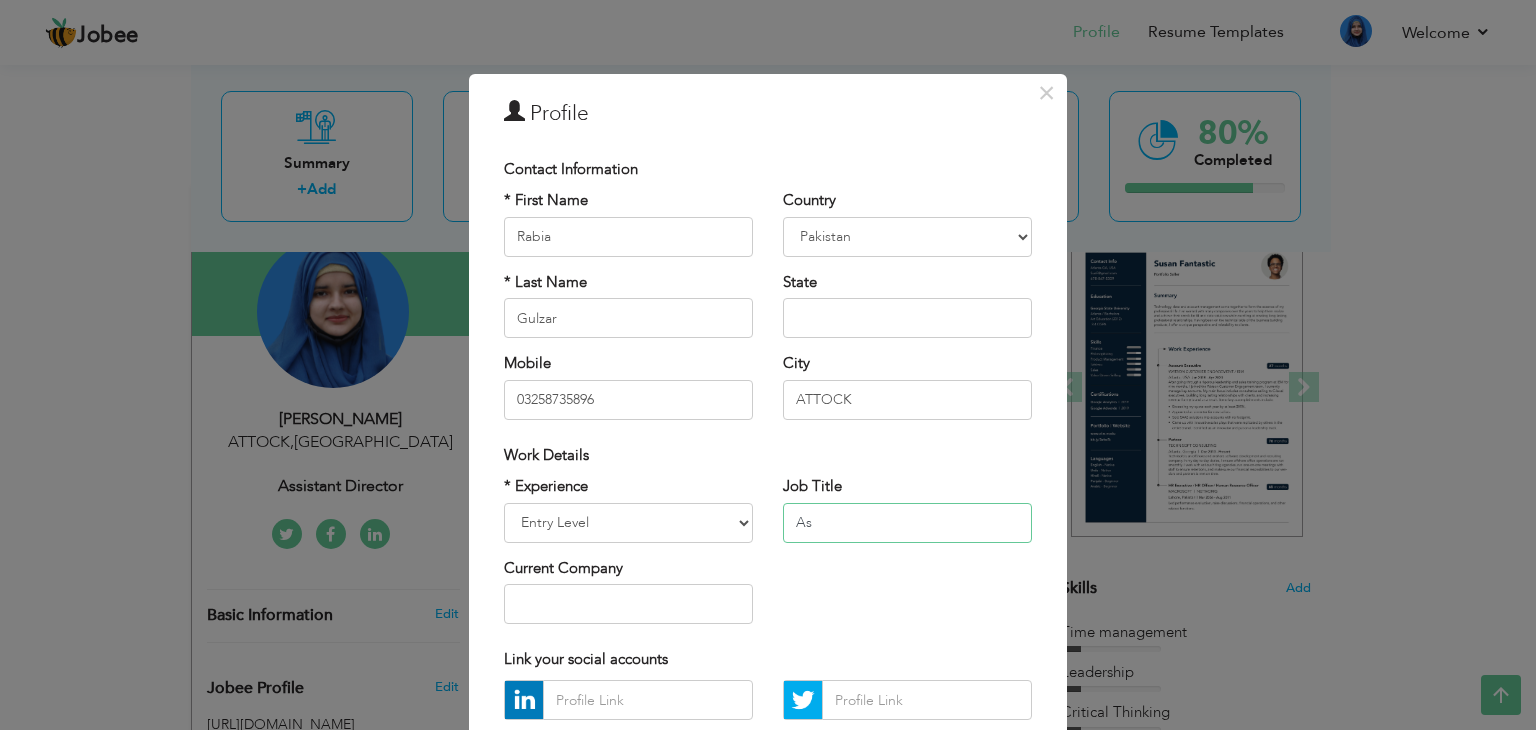 type on "A" 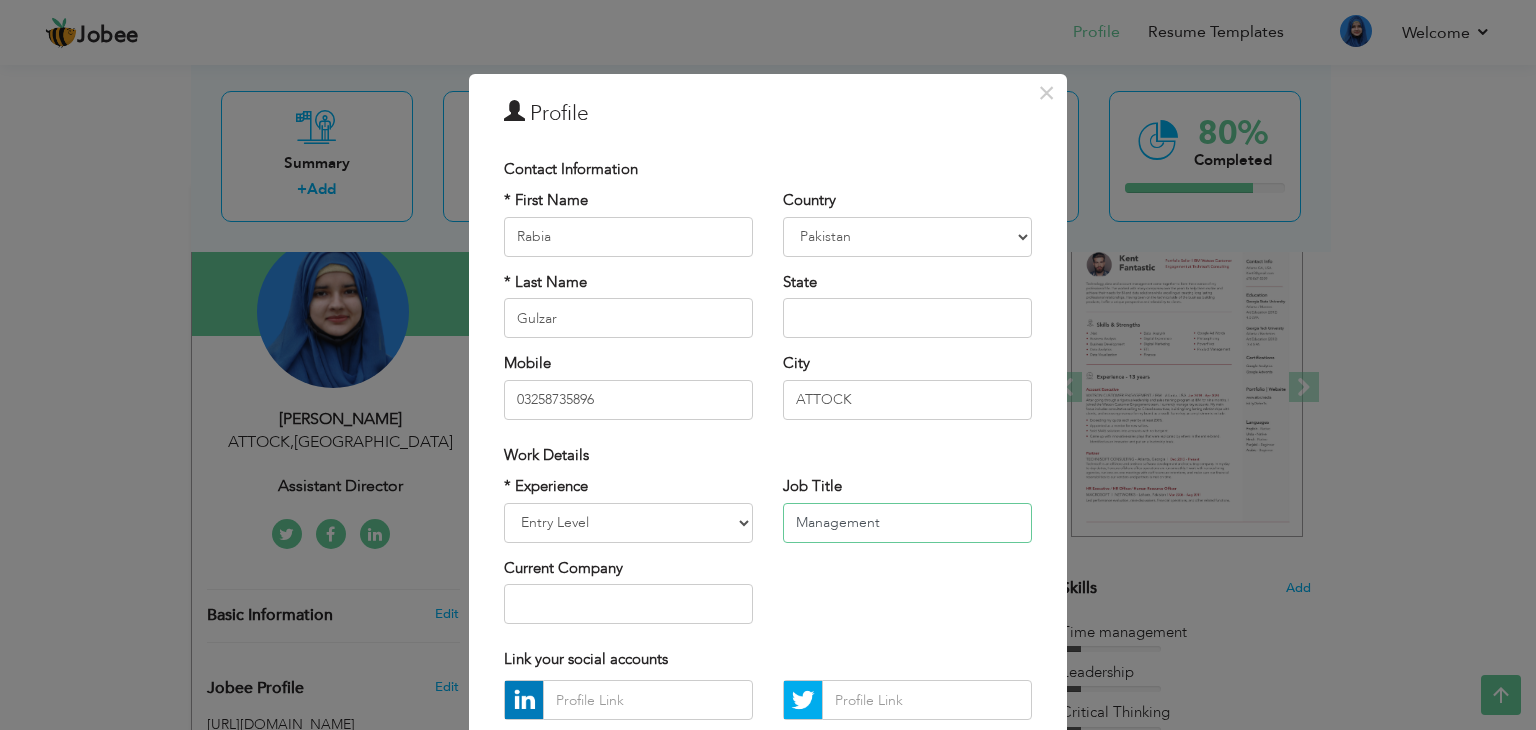 type on "Management" 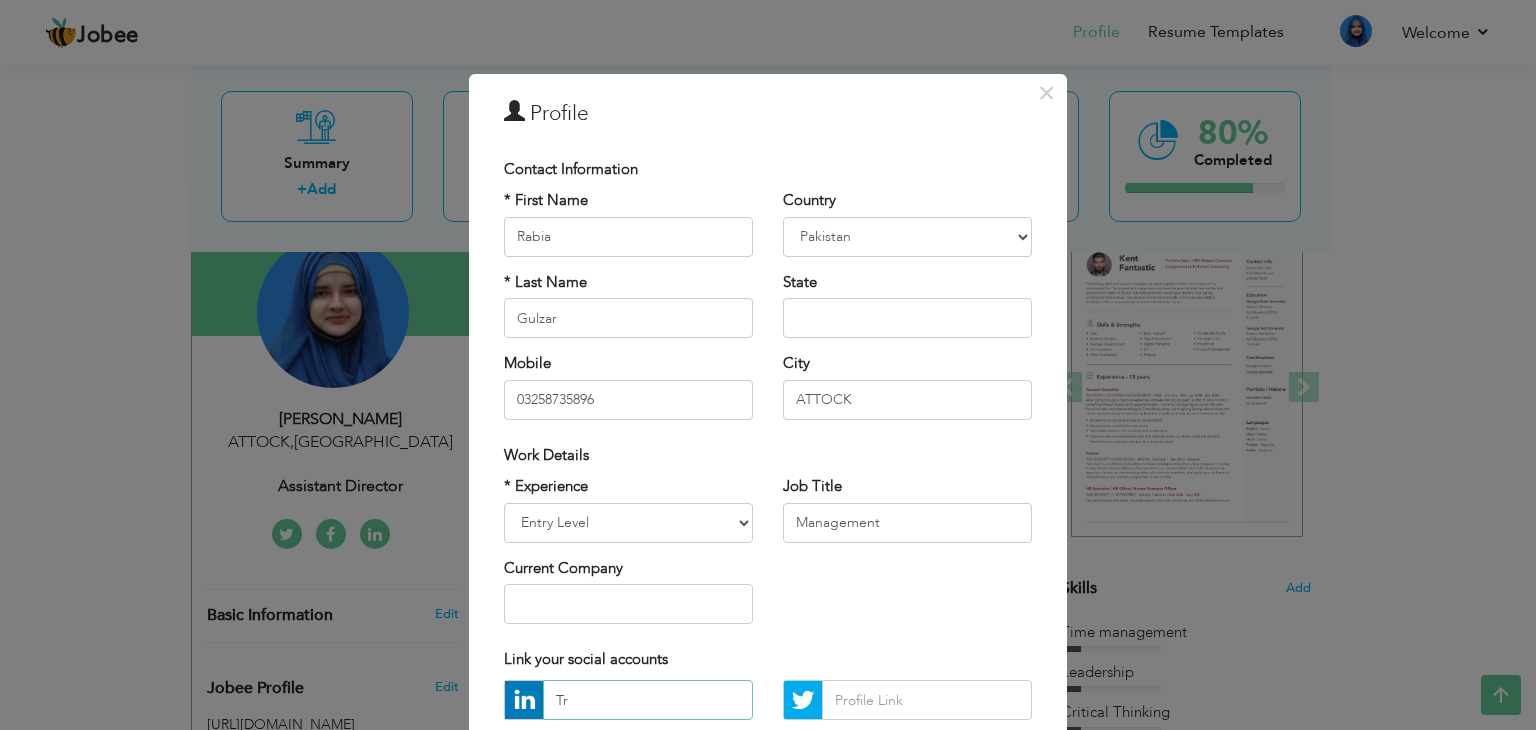 type on "T" 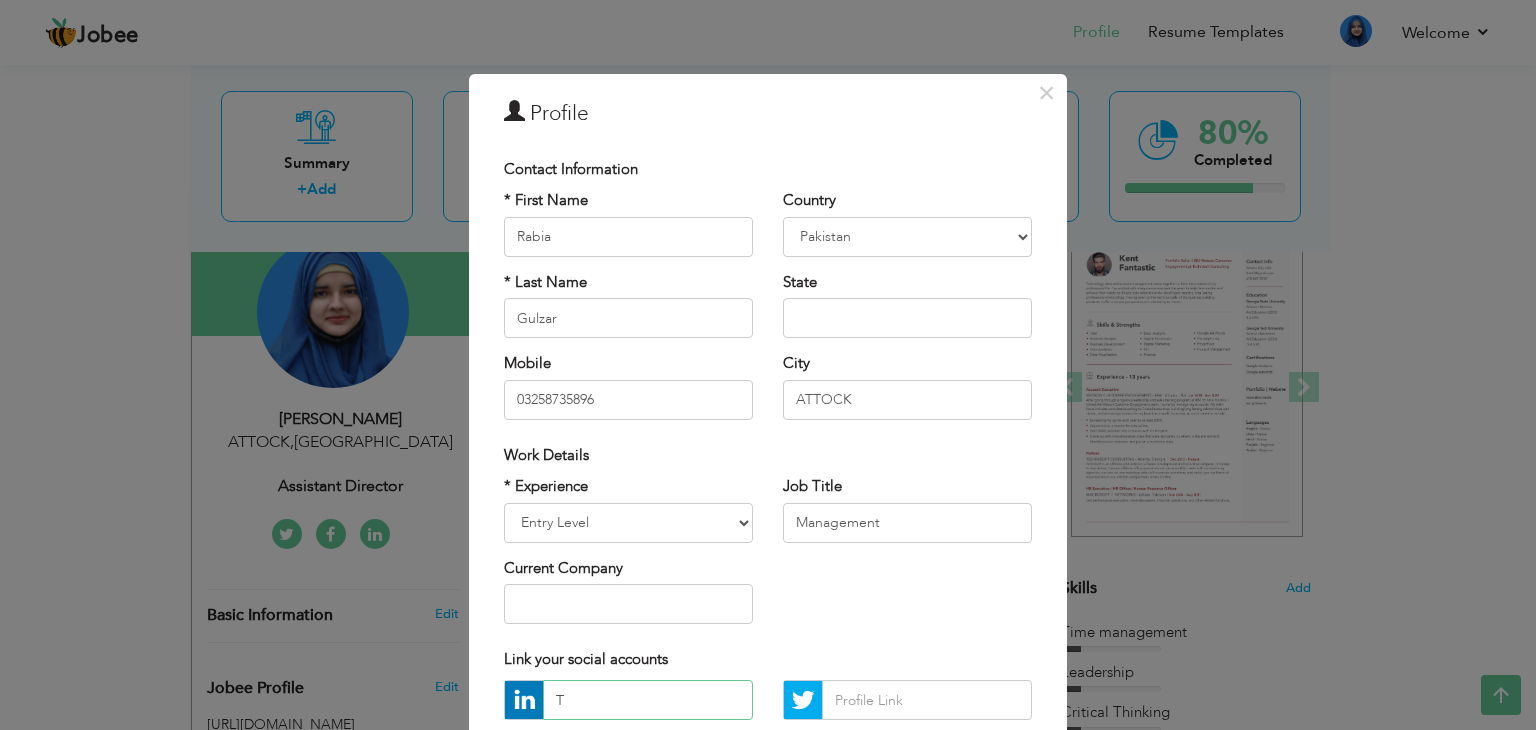 type 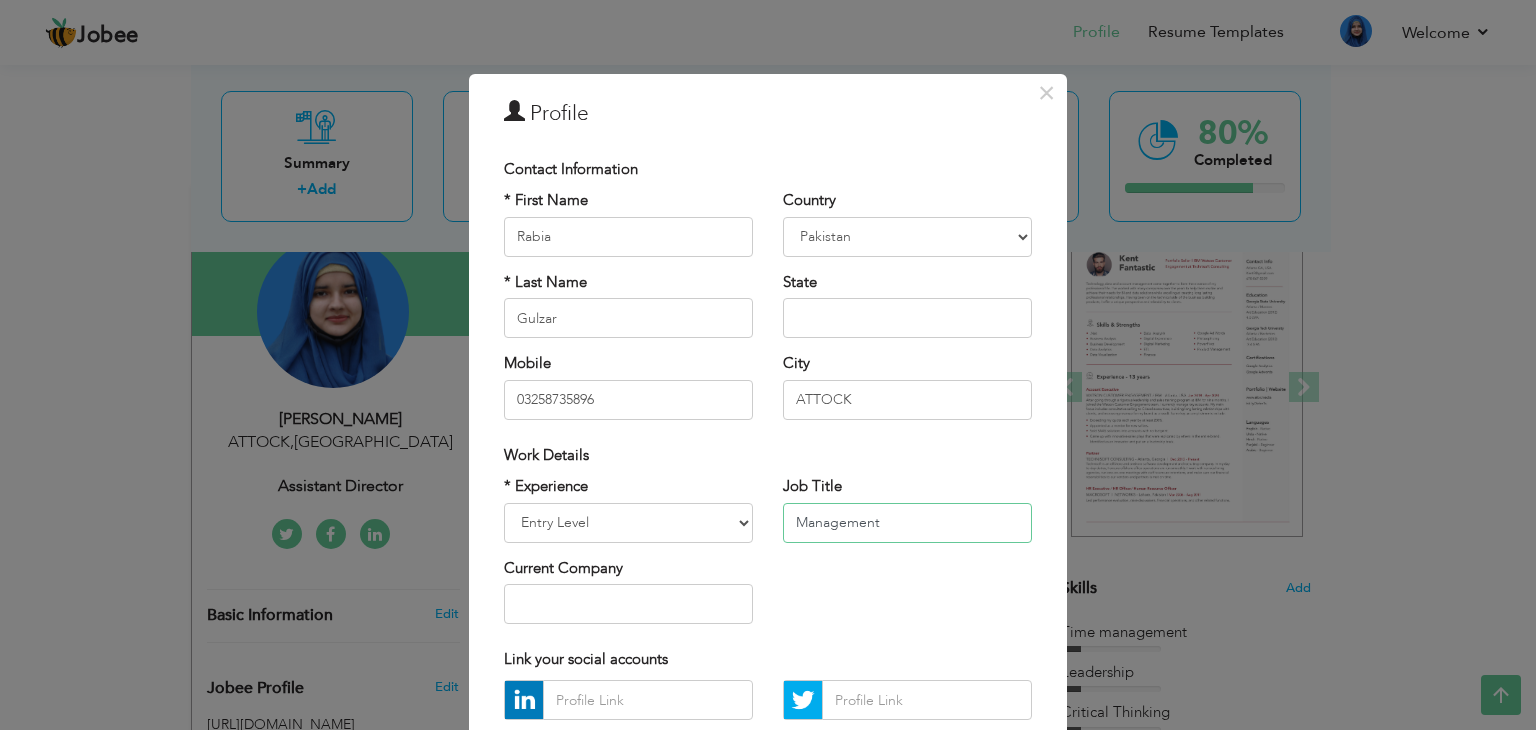 click on "Management" at bounding box center [907, 523] 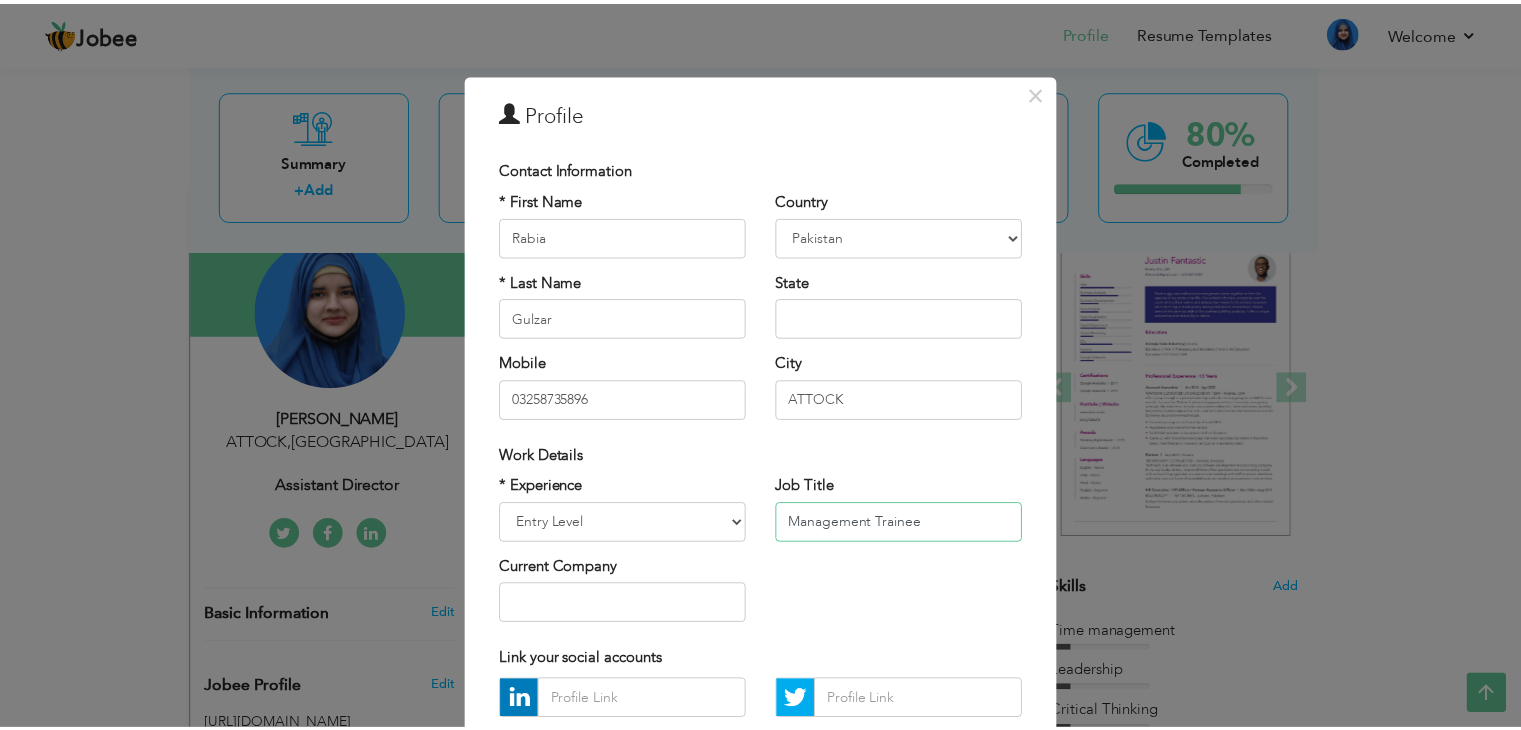 scroll, scrollTop: 181, scrollLeft: 0, axis: vertical 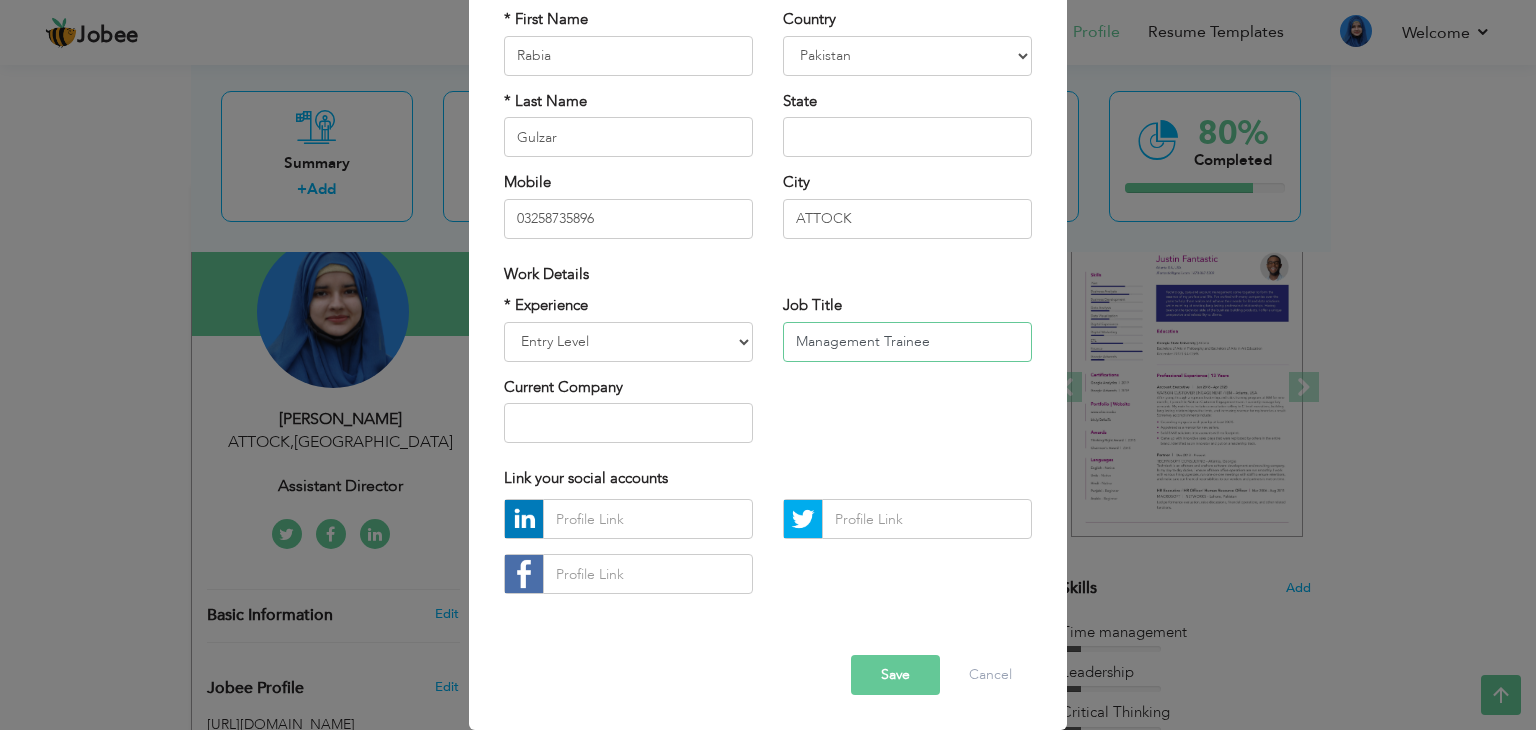 type on "Management Trainee" 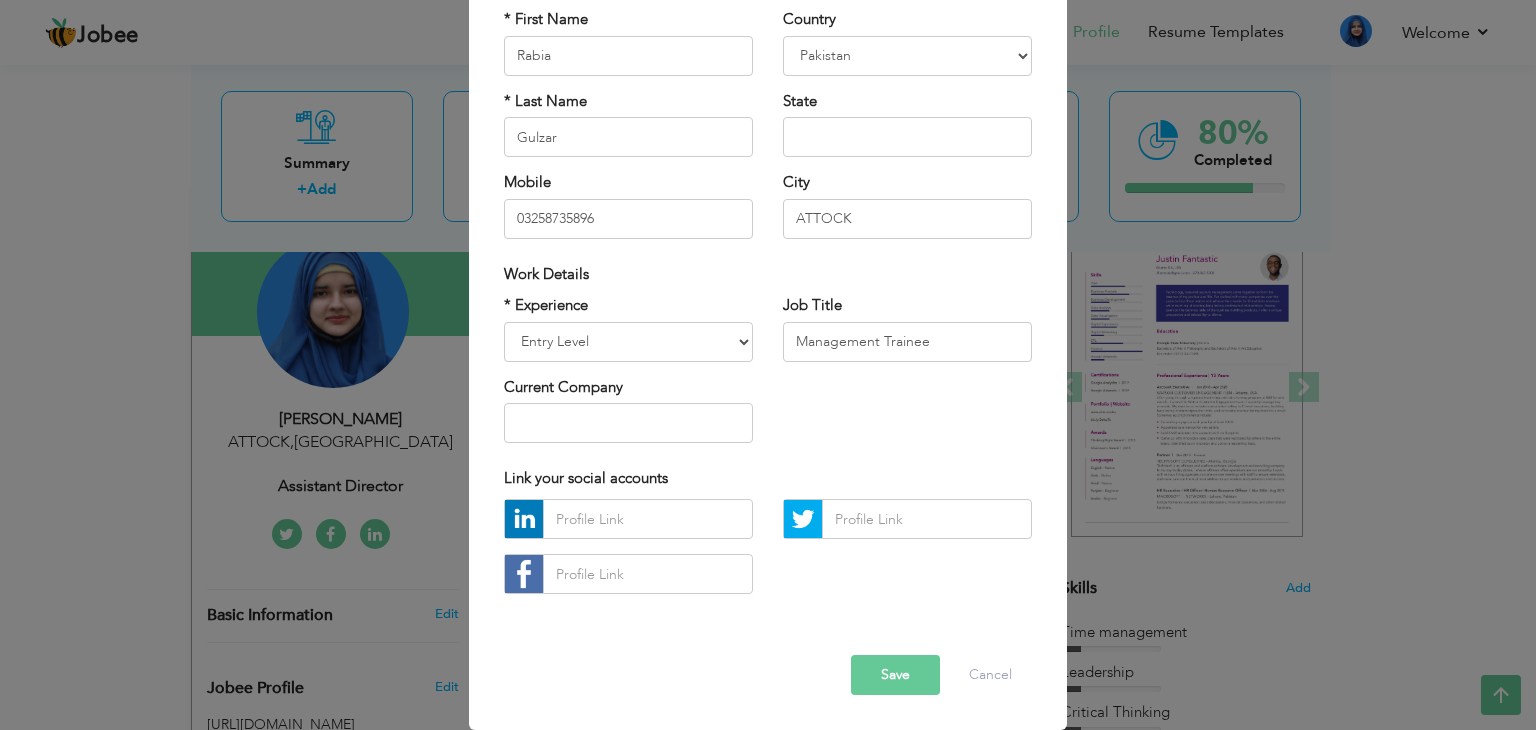 click on "Save" at bounding box center [895, 675] 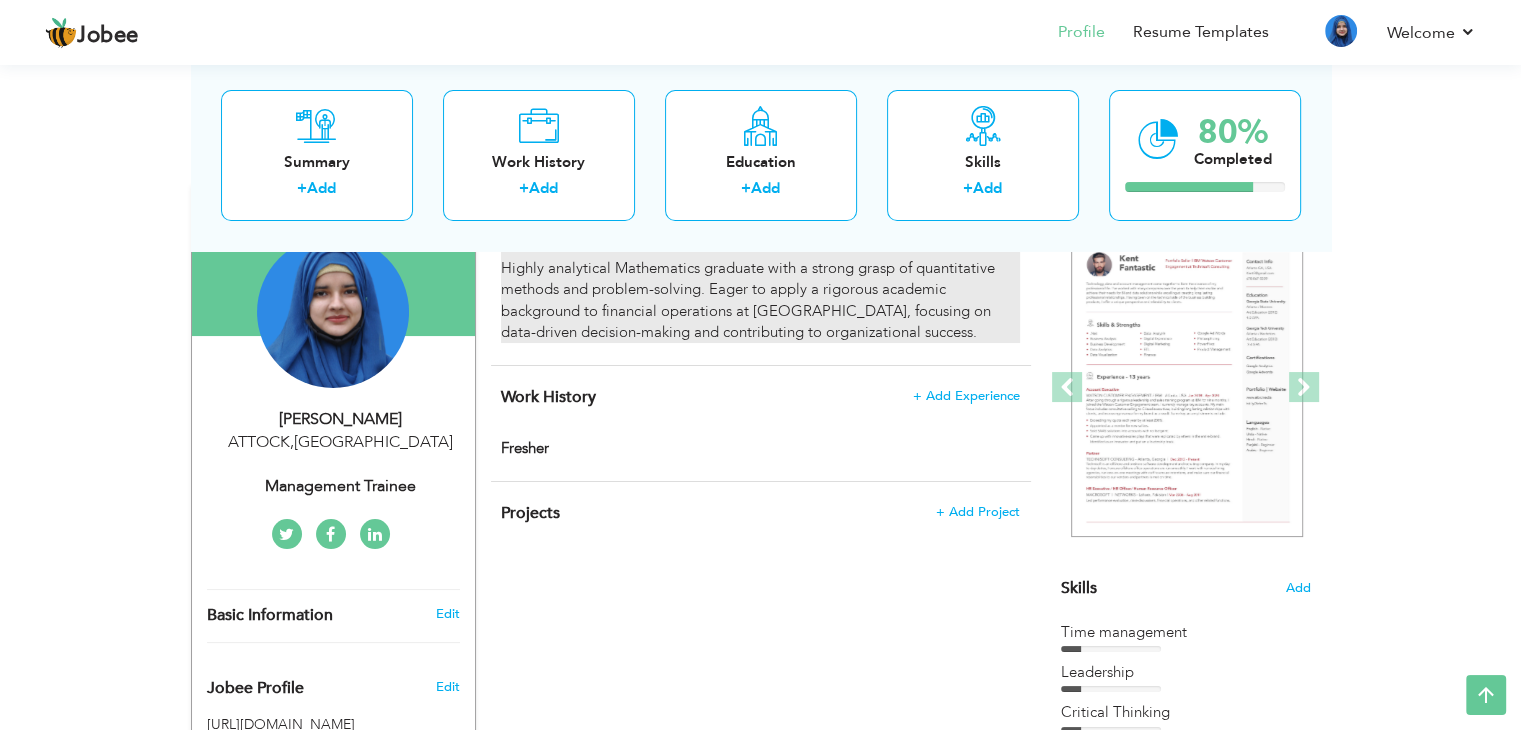 click on "Highly analytical Mathematics graduate with a strong grasp of quantitative methods and problem-solving. Eager to apply a rigorous academic background to financial operations at NIBAF, focusing on data-driven decision-making and contributing to organizational success." at bounding box center [760, 289] 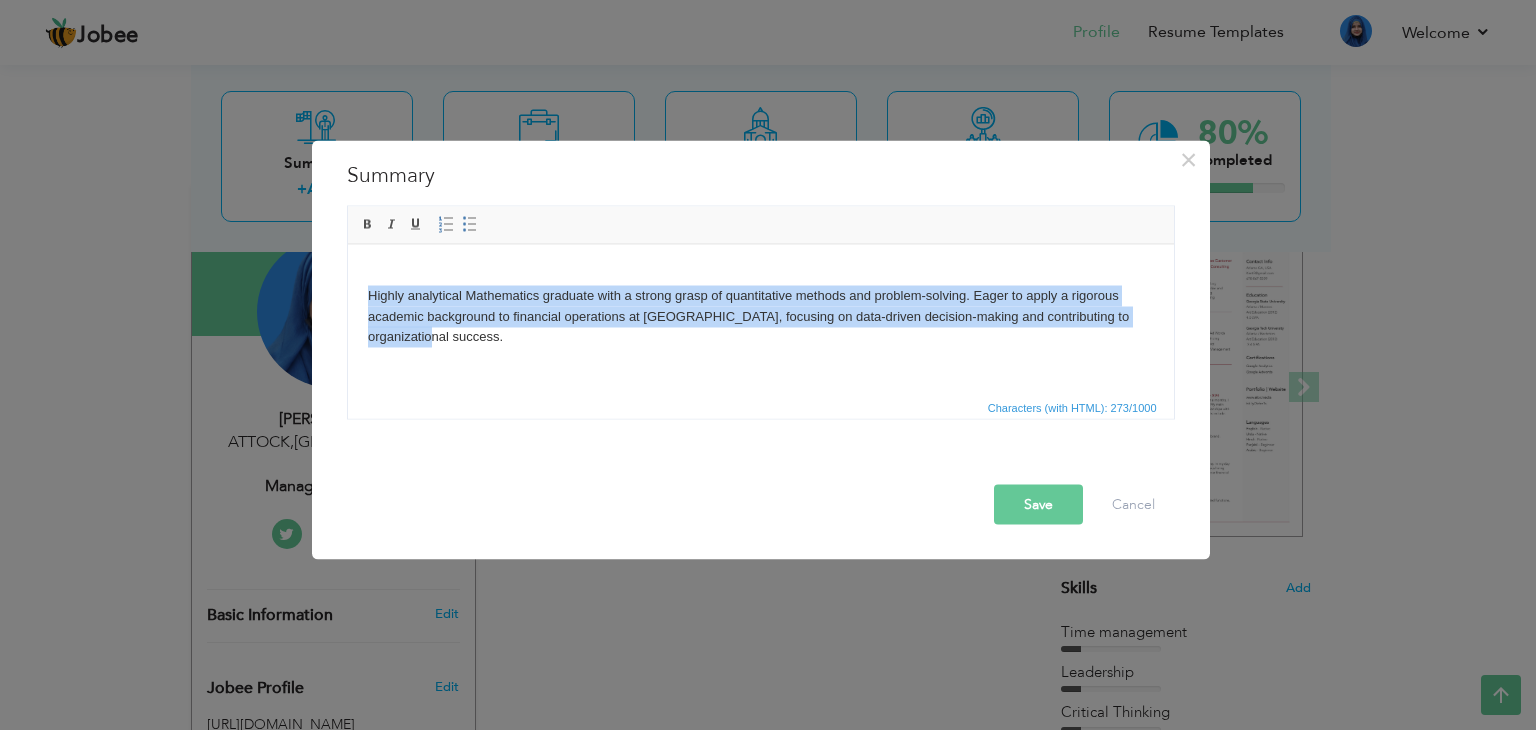 drag, startPoint x: 359, startPoint y: 289, endPoint x: 649, endPoint y: 426, distance: 320.73196 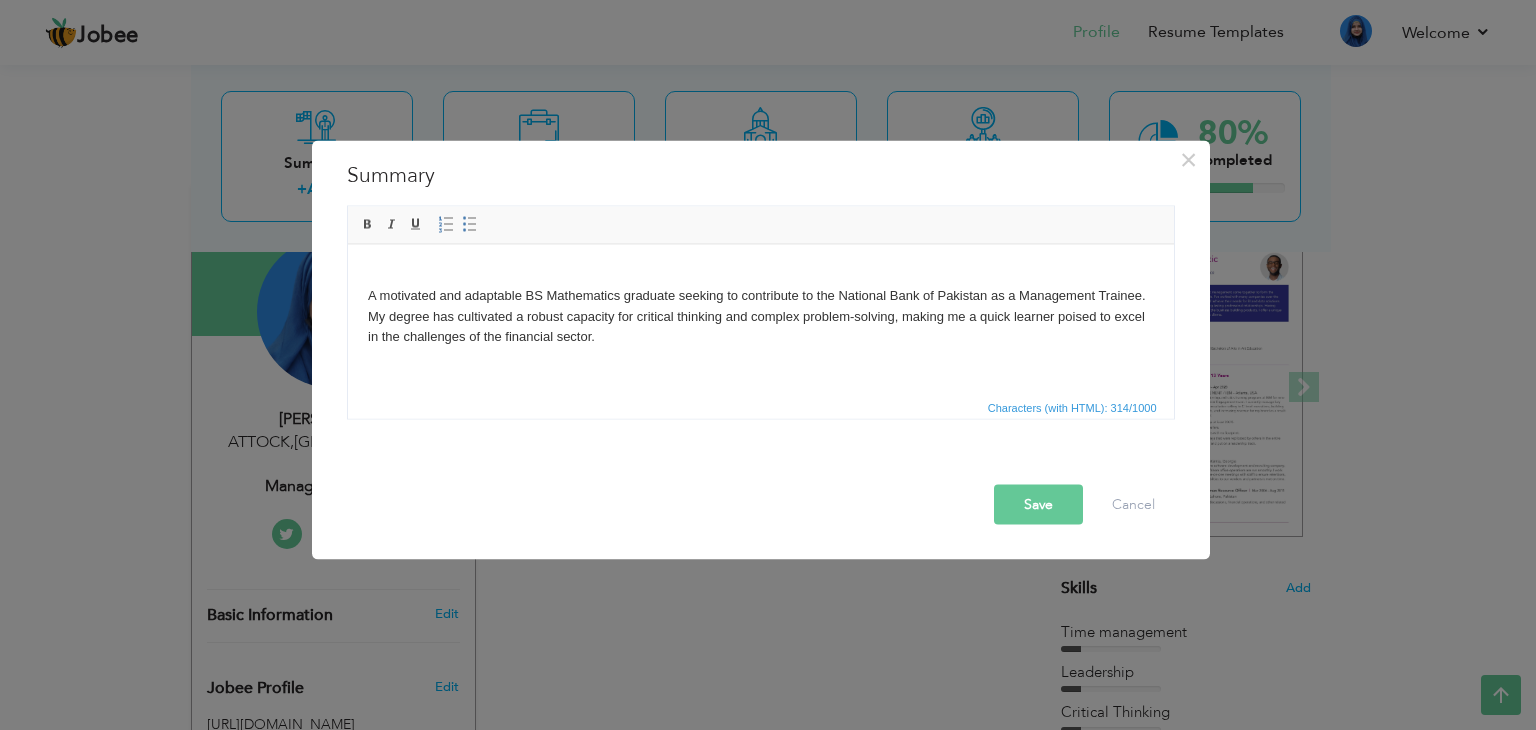 click on "Save" at bounding box center (1038, 505) 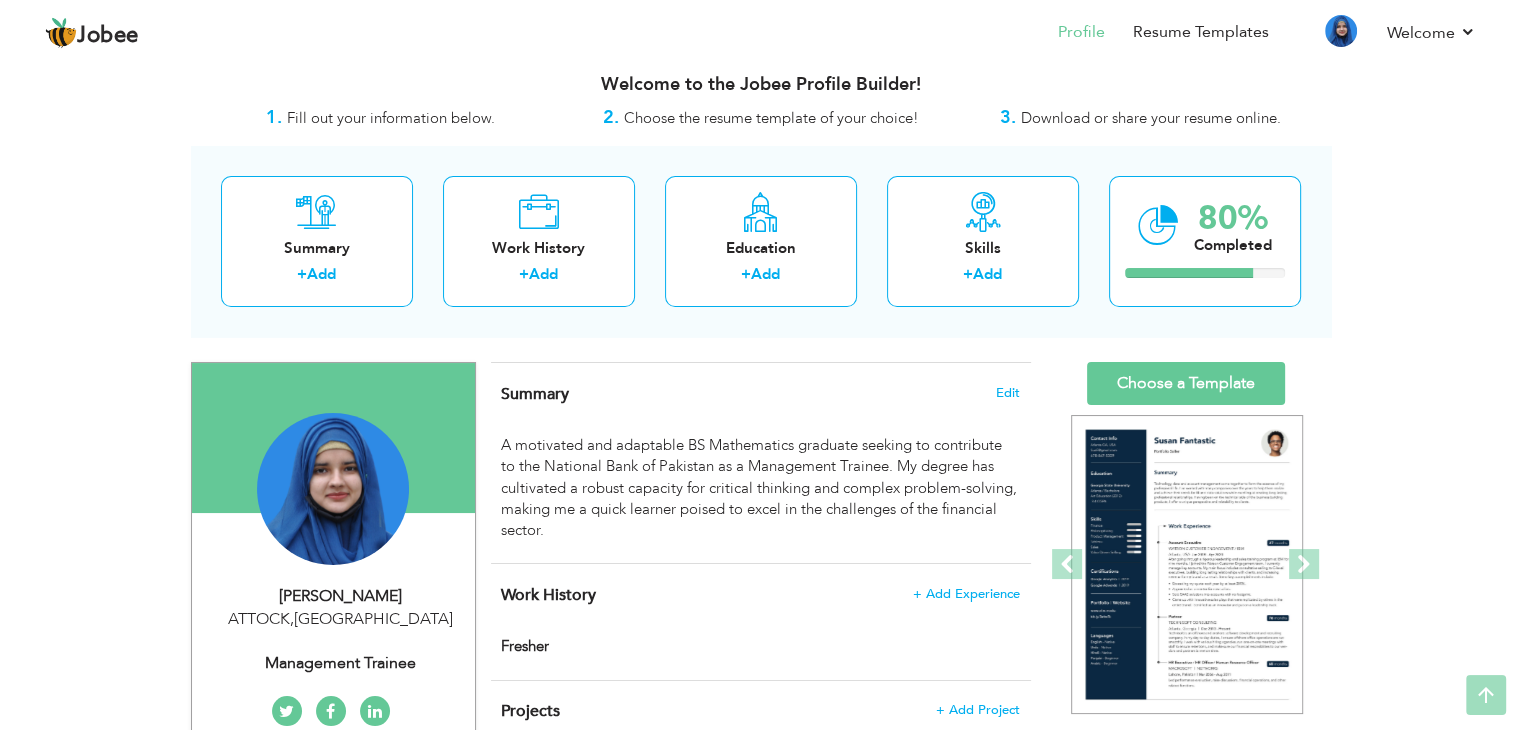 scroll, scrollTop: 0, scrollLeft: 0, axis: both 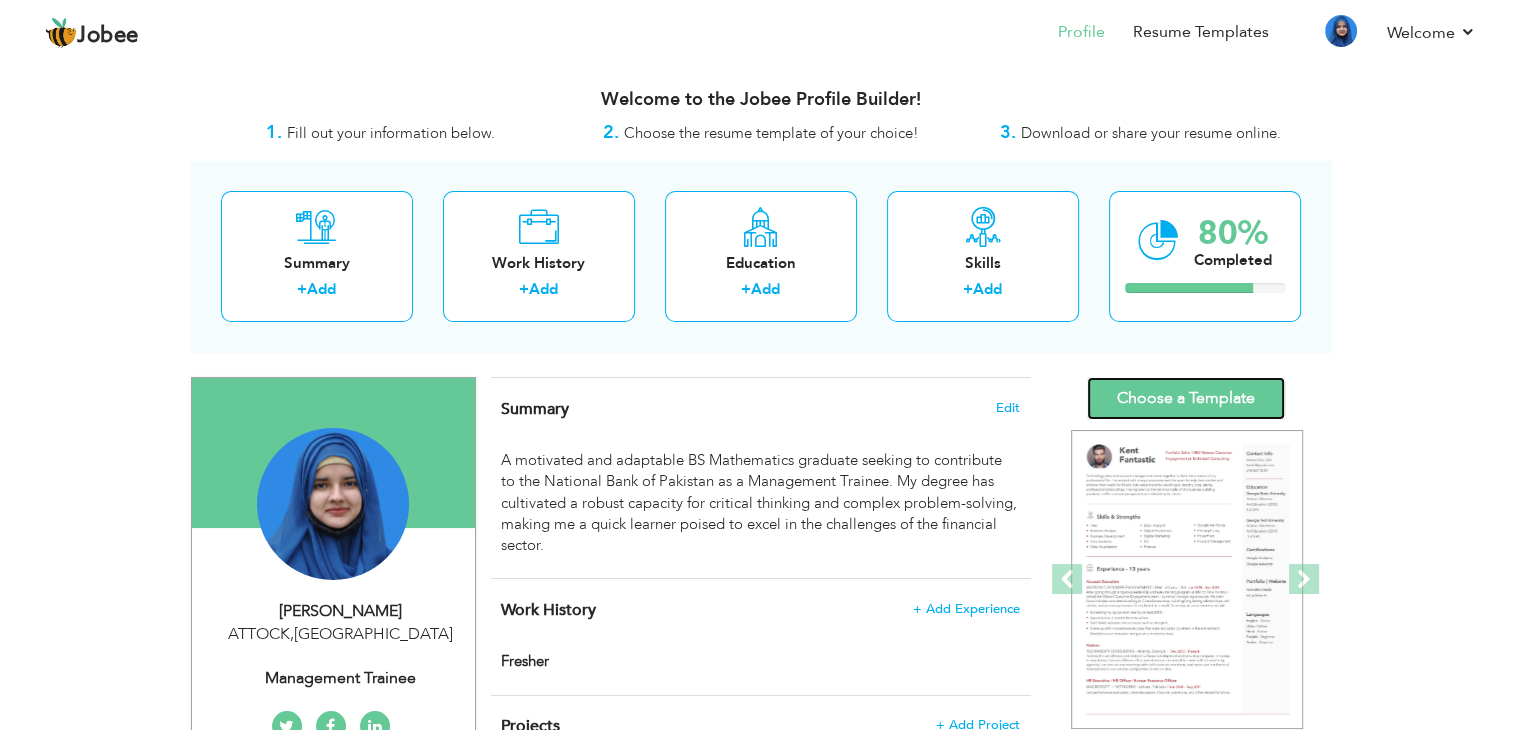 click on "Choose a Template" at bounding box center (1186, 398) 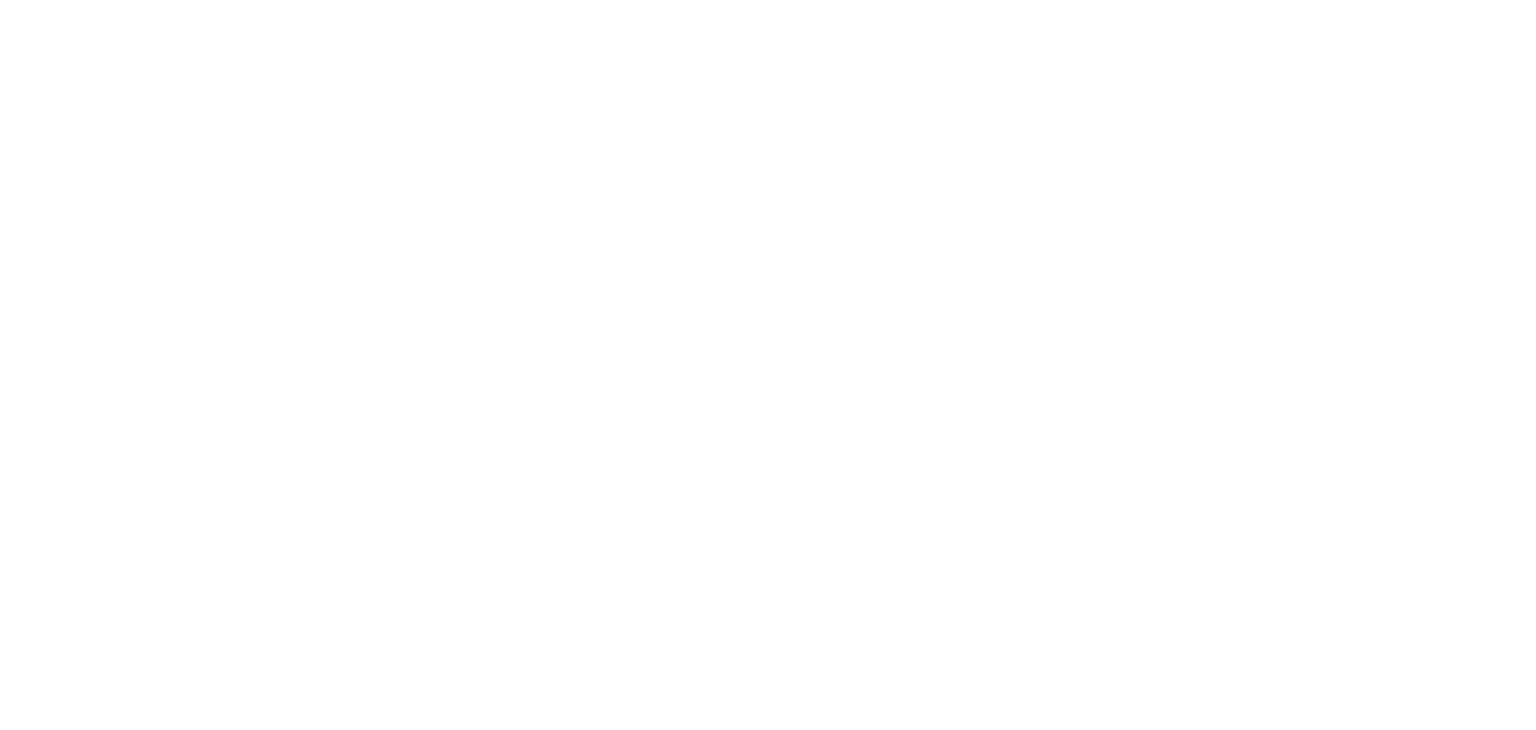 scroll, scrollTop: 0, scrollLeft: 0, axis: both 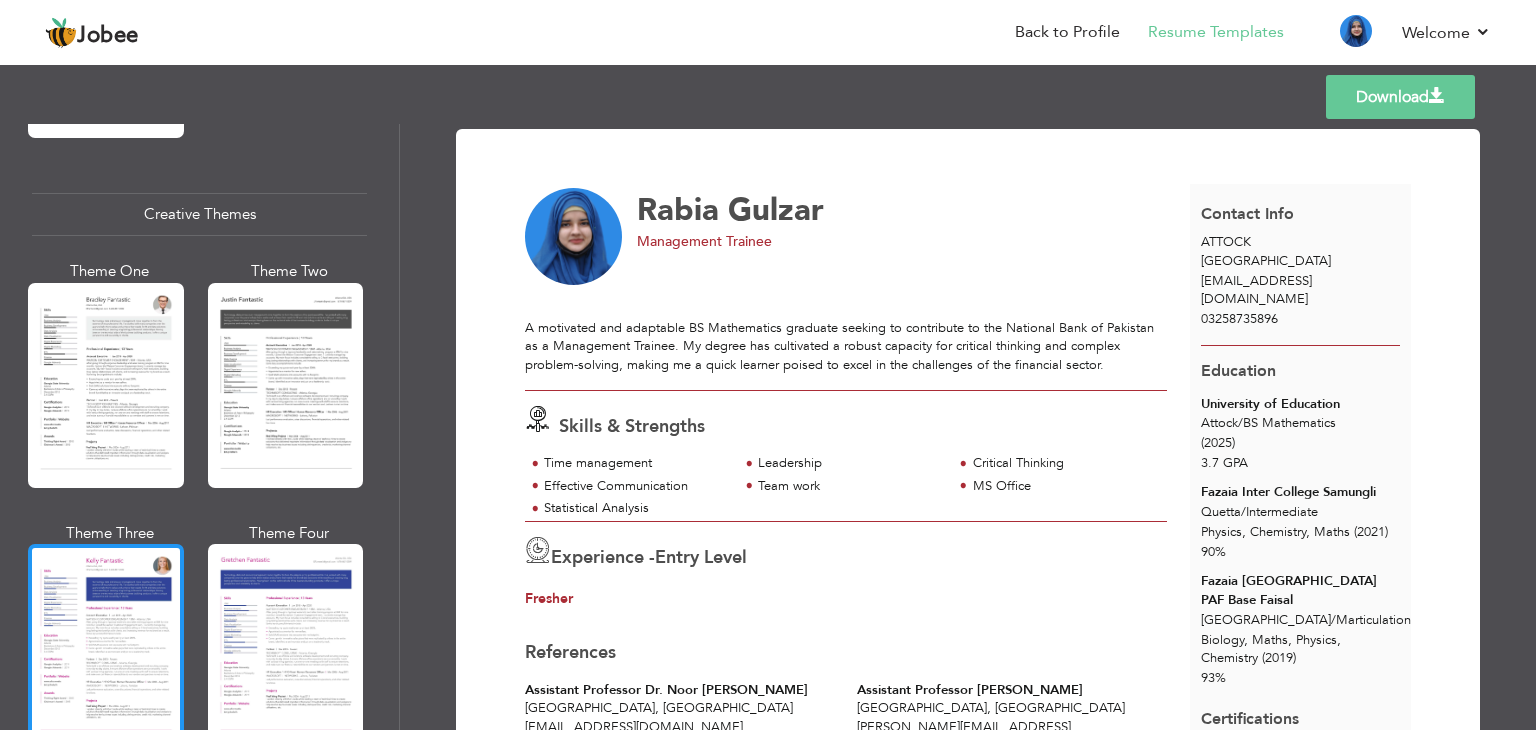click at bounding box center [106, 385] 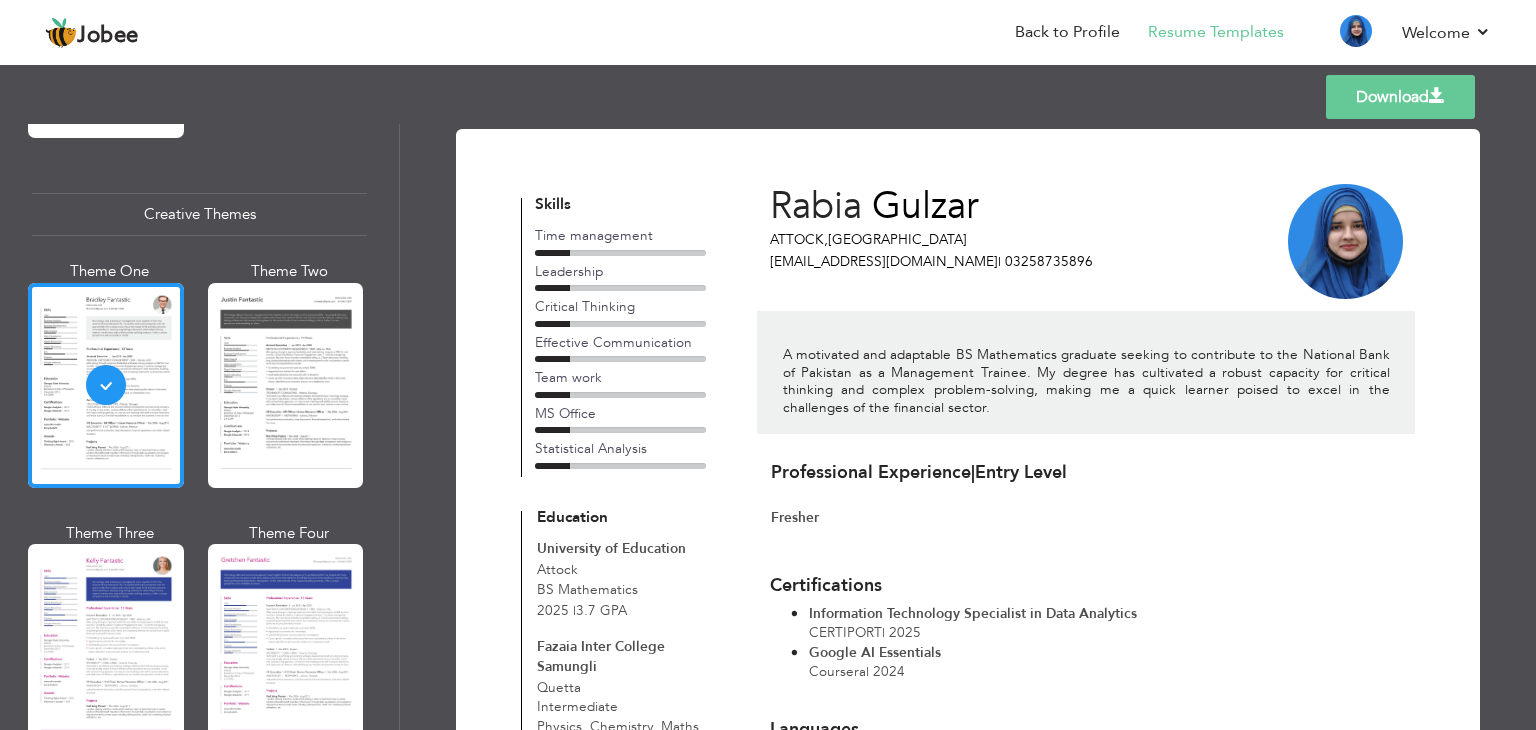 scroll, scrollTop: 403, scrollLeft: 0, axis: vertical 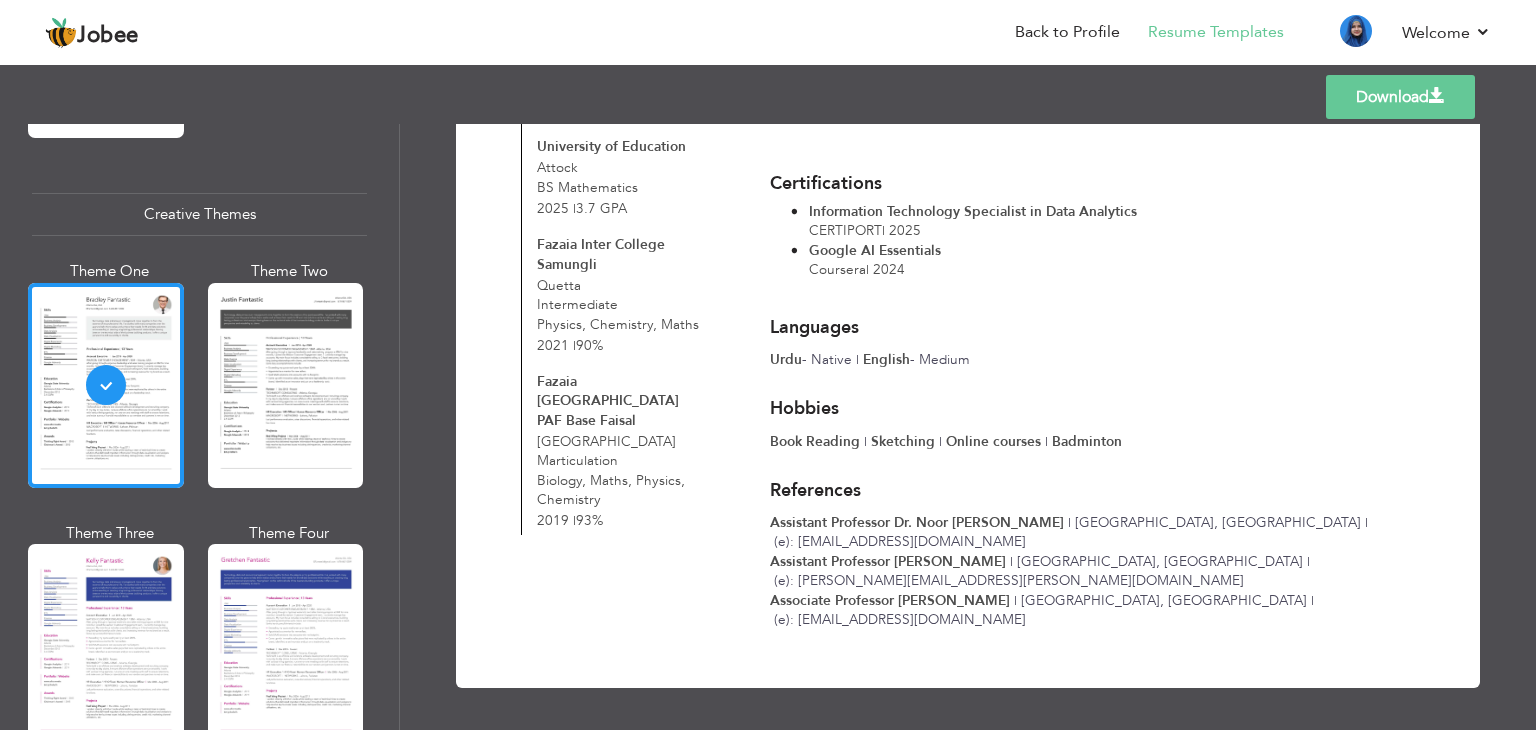 click on "Download" at bounding box center [1400, 97] 